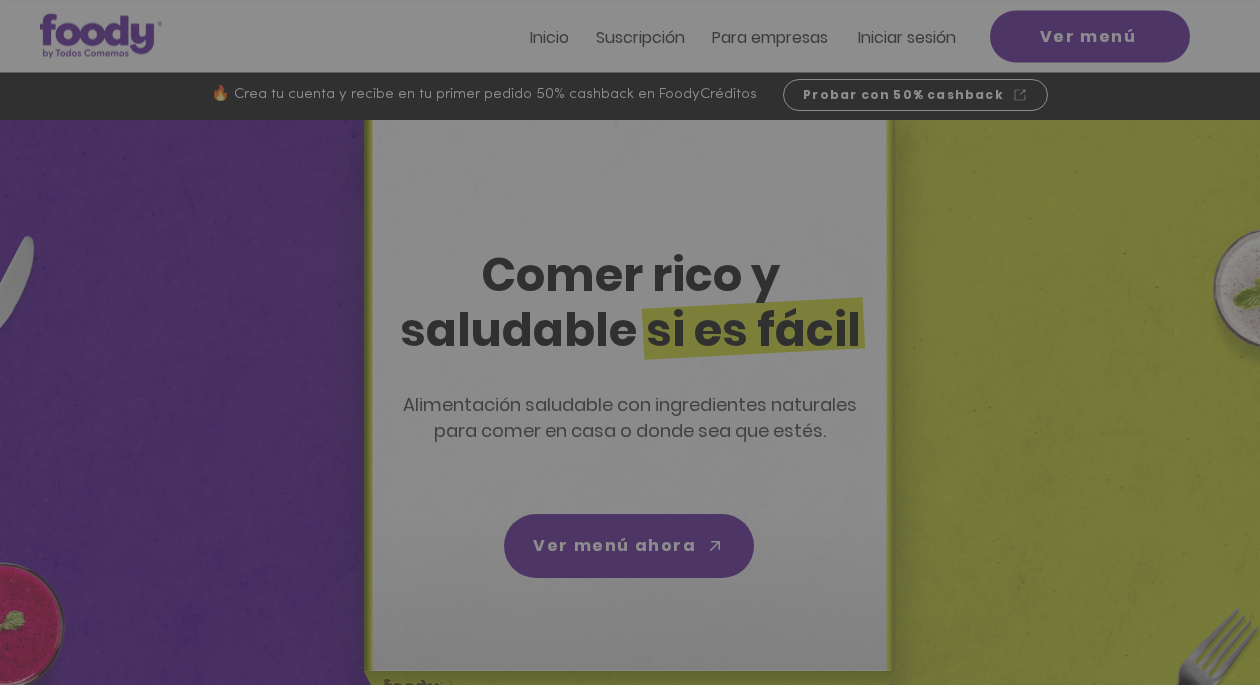 scroll, scrollTop: 0, scrollLeft: 0, axis: both 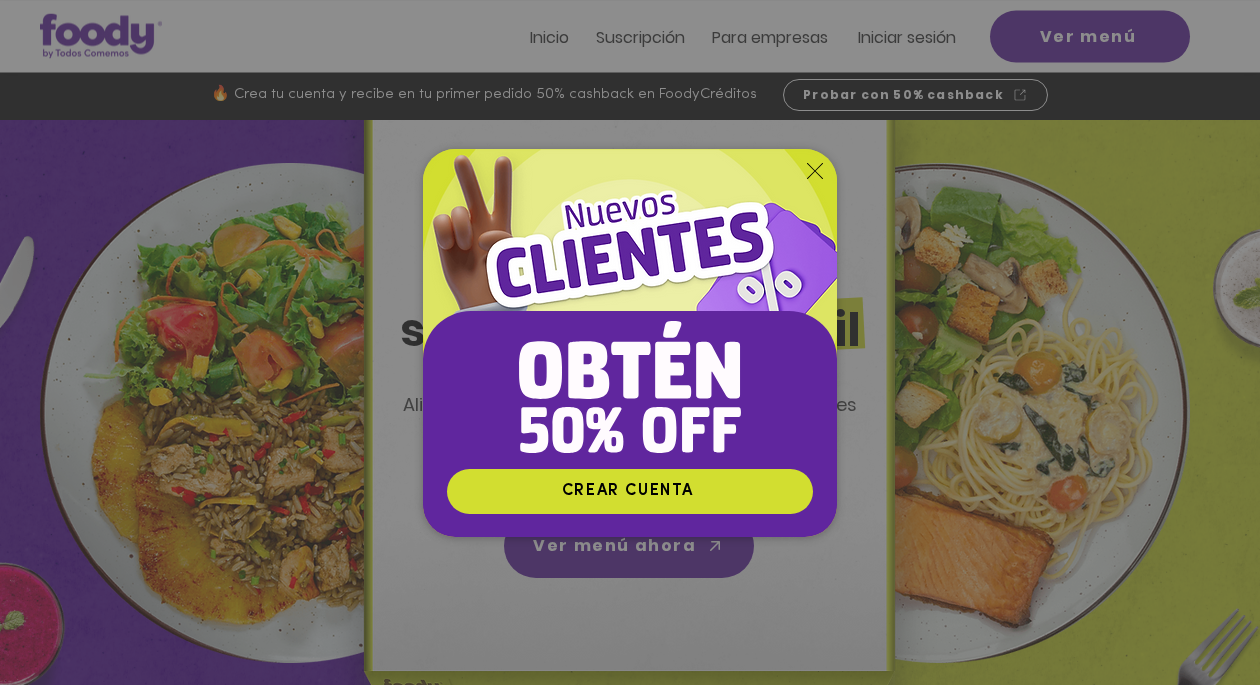 click 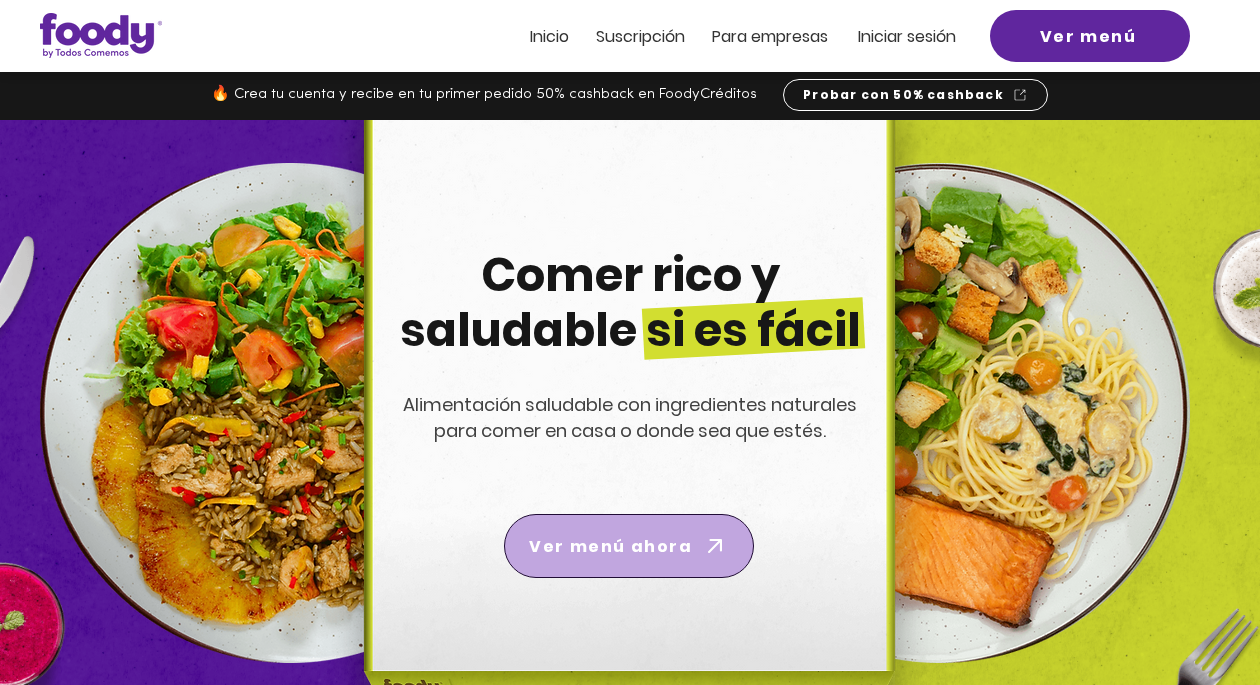 click on "Ver menú ahora" at bounding box center (629, 546) 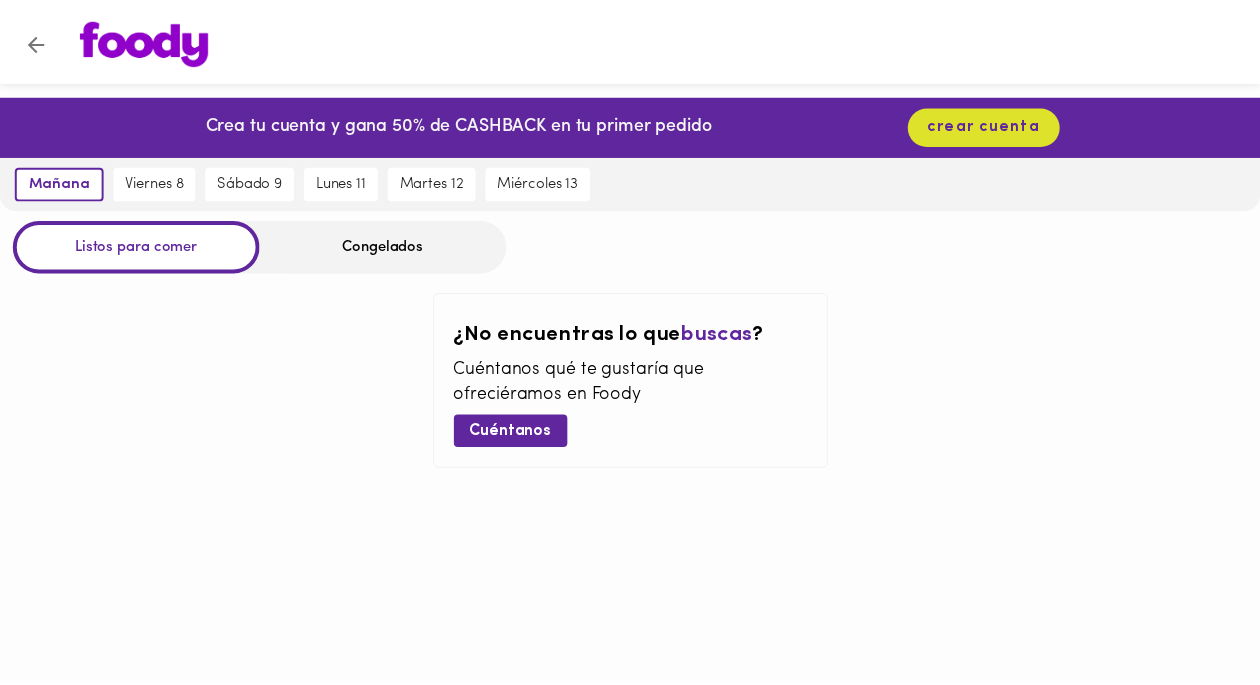 scroll, scrollTop: 0, scrollLeft: 0, axis: both 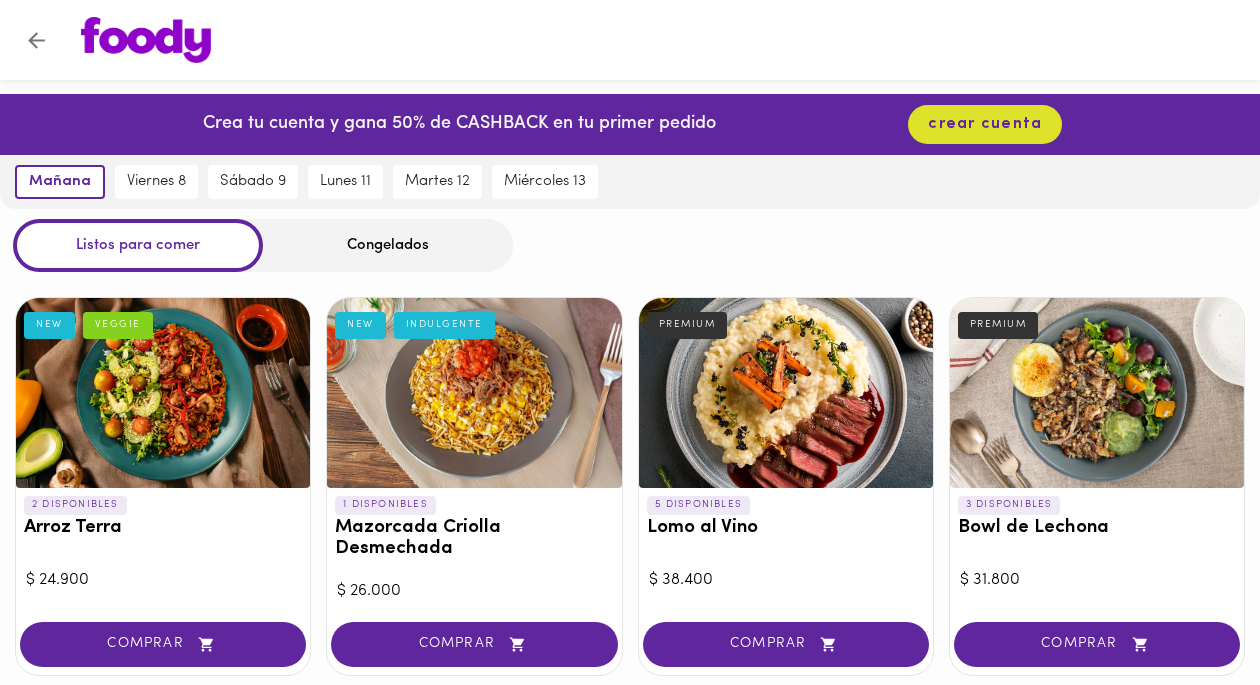 click on "Congelados" at bounding box center (388, 245) 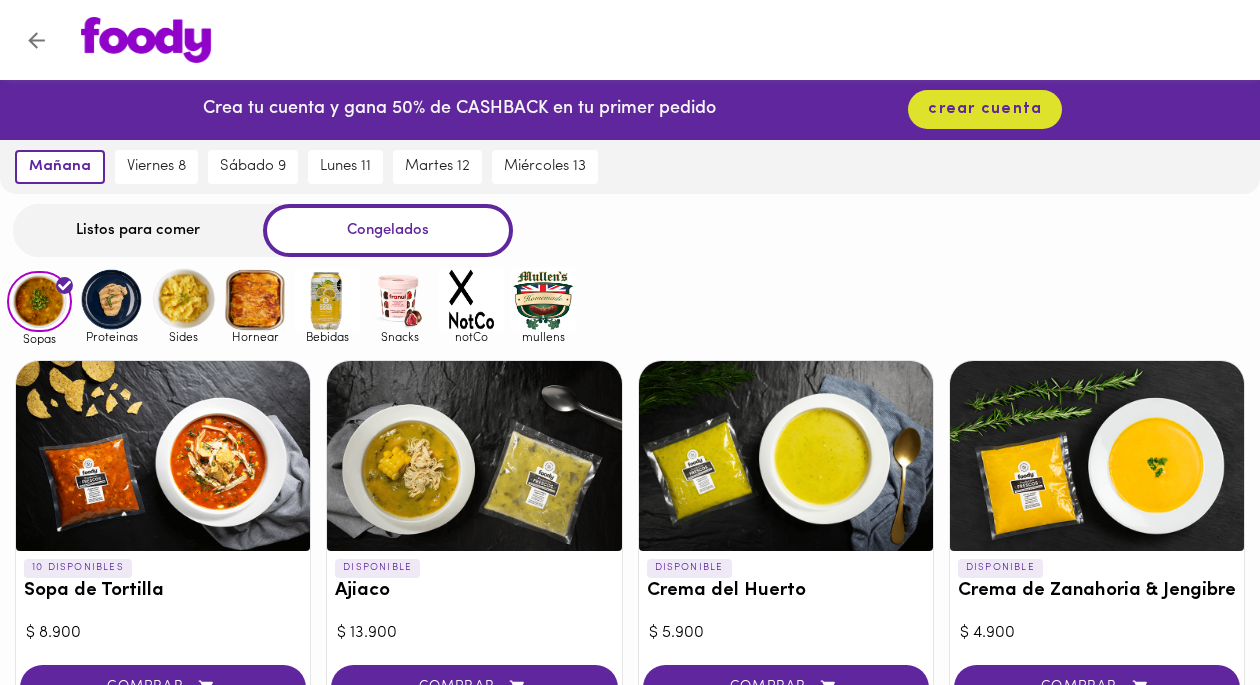 scroll, scrollTop: 0, scrollLeft: 0, axis: both 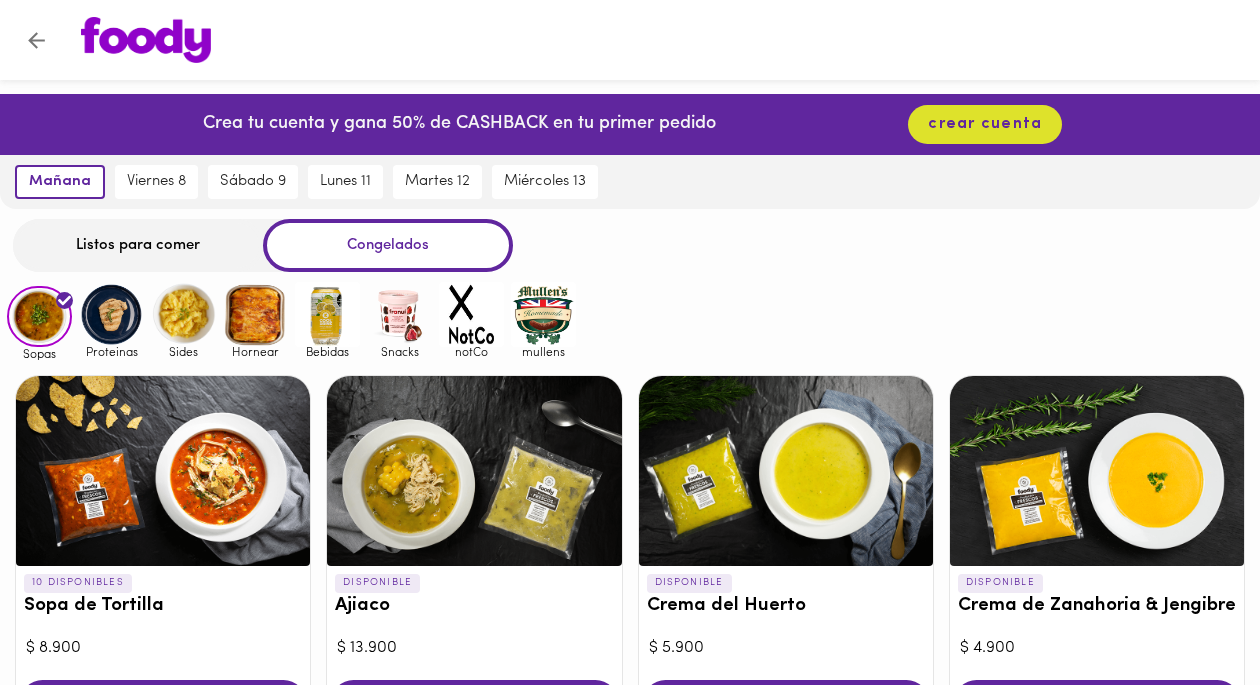 click at bounding box center [111, 314] 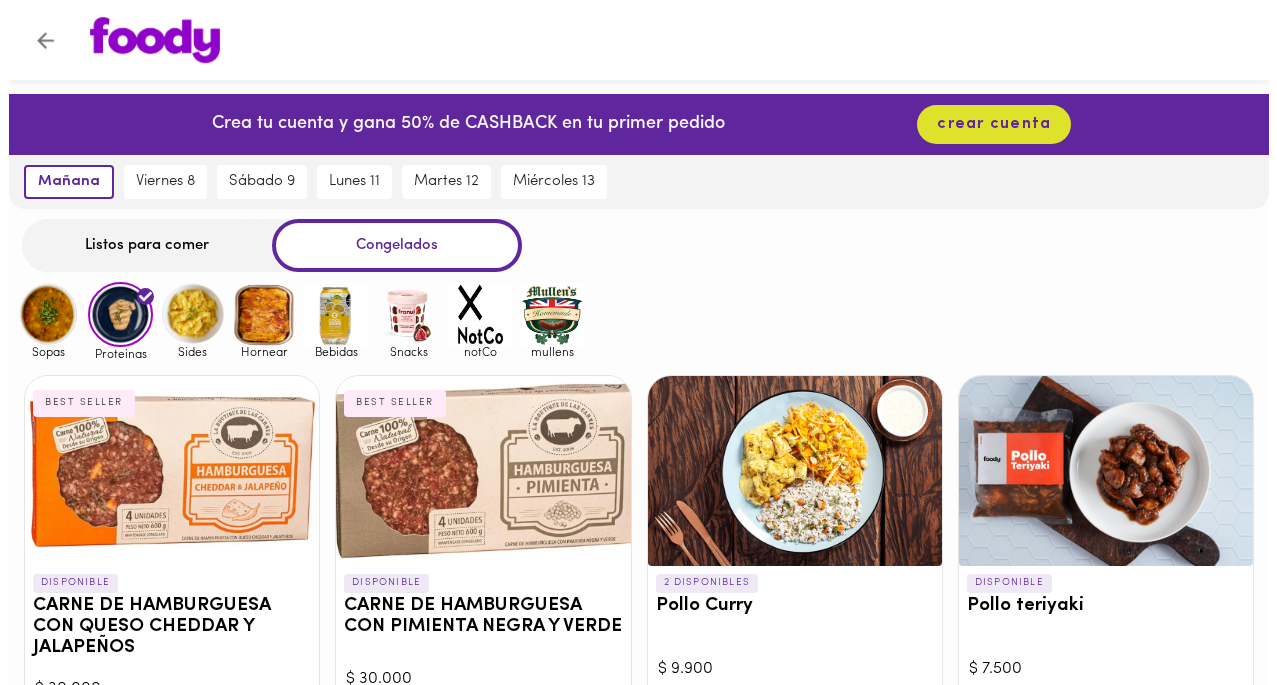 scroll, scrollTop: 0, scrollLeft: 0, axis: both 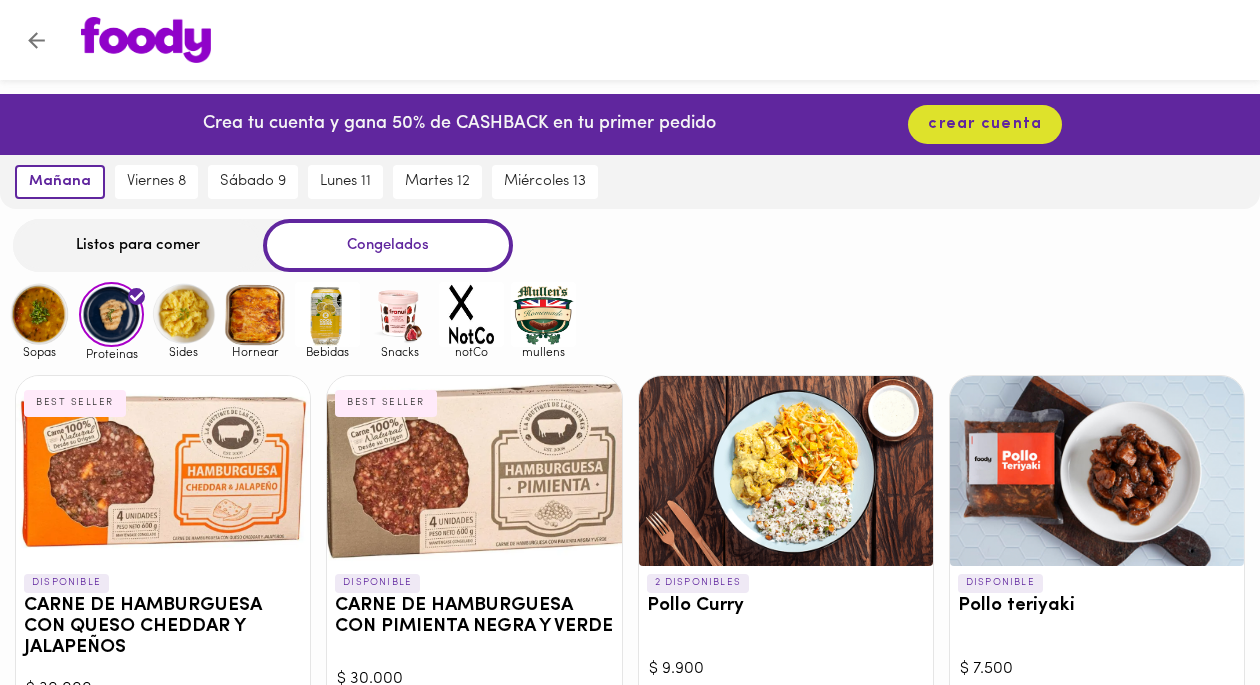click at bounding box center [474, 471] 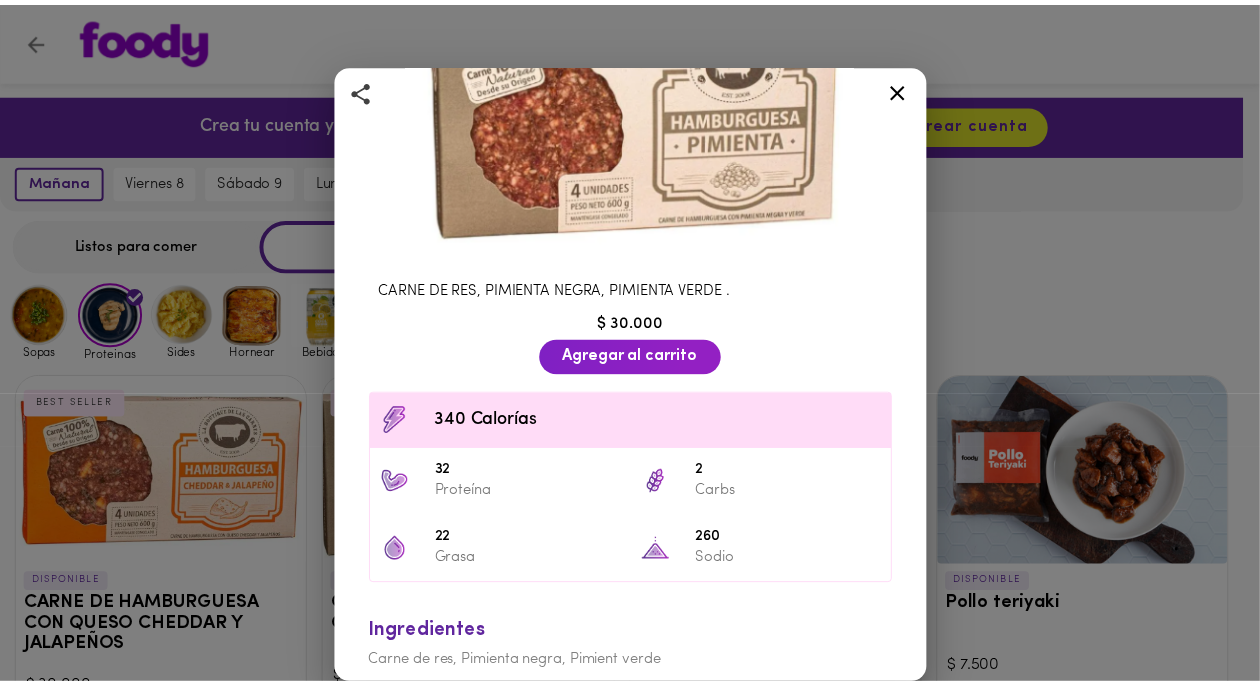 scroll, scrollTop: 200, scrollLeft: 0, axis: vertical 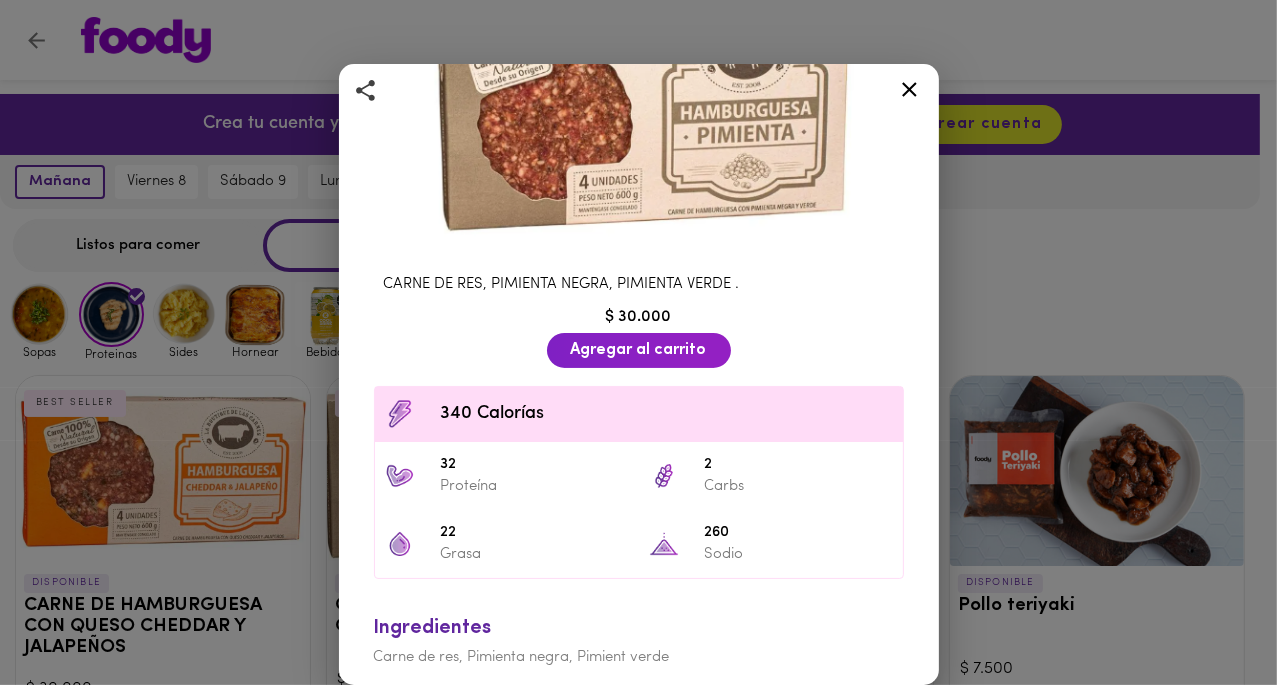 click 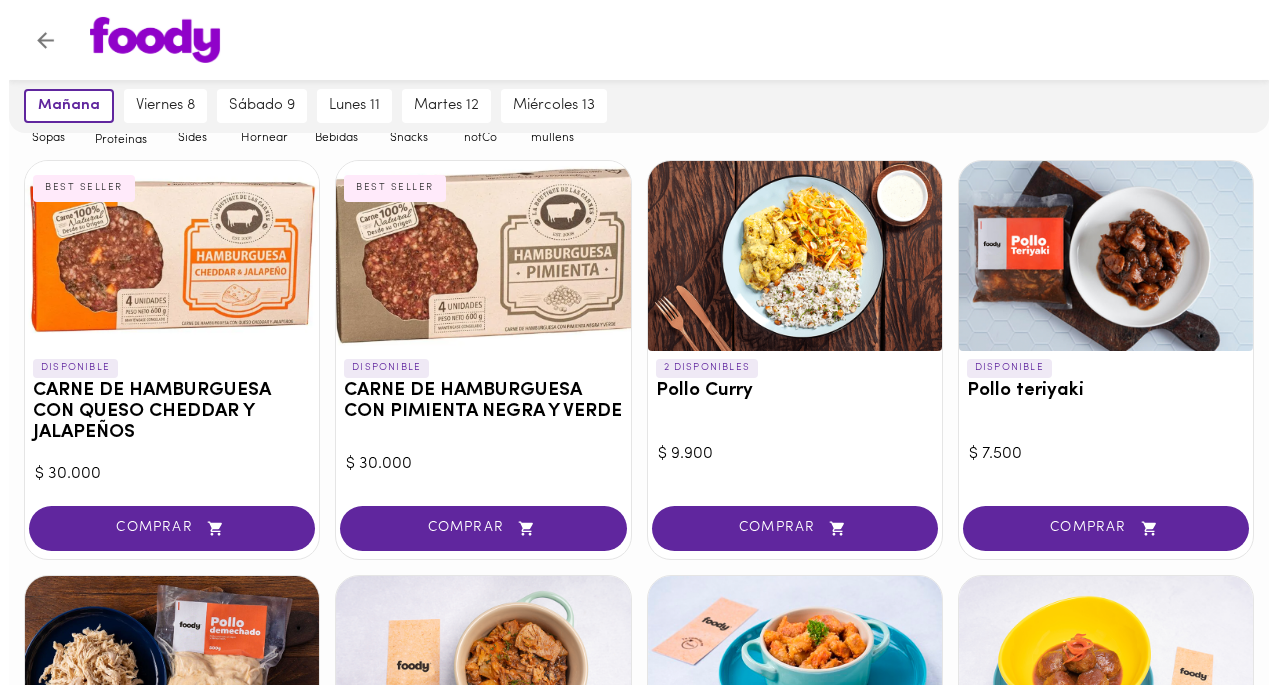scroll, scrollTop: 216, scrollLeft: 0, axis: vertical 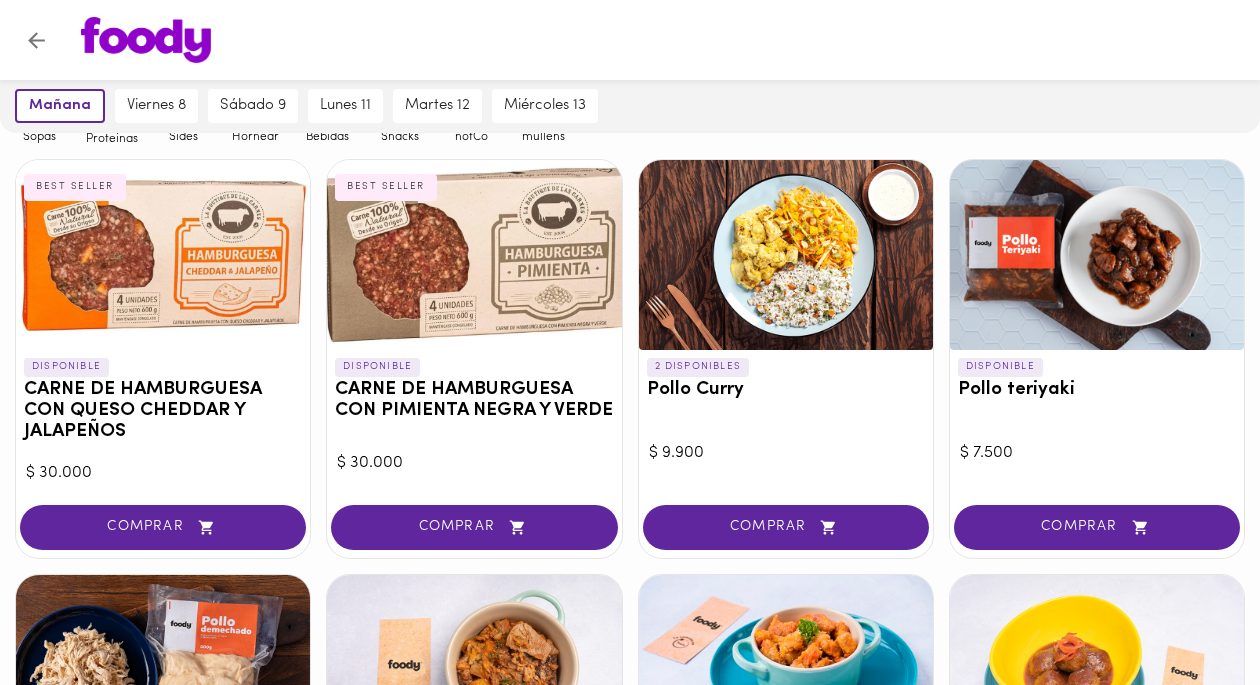 click at bounding box center (786, 255) 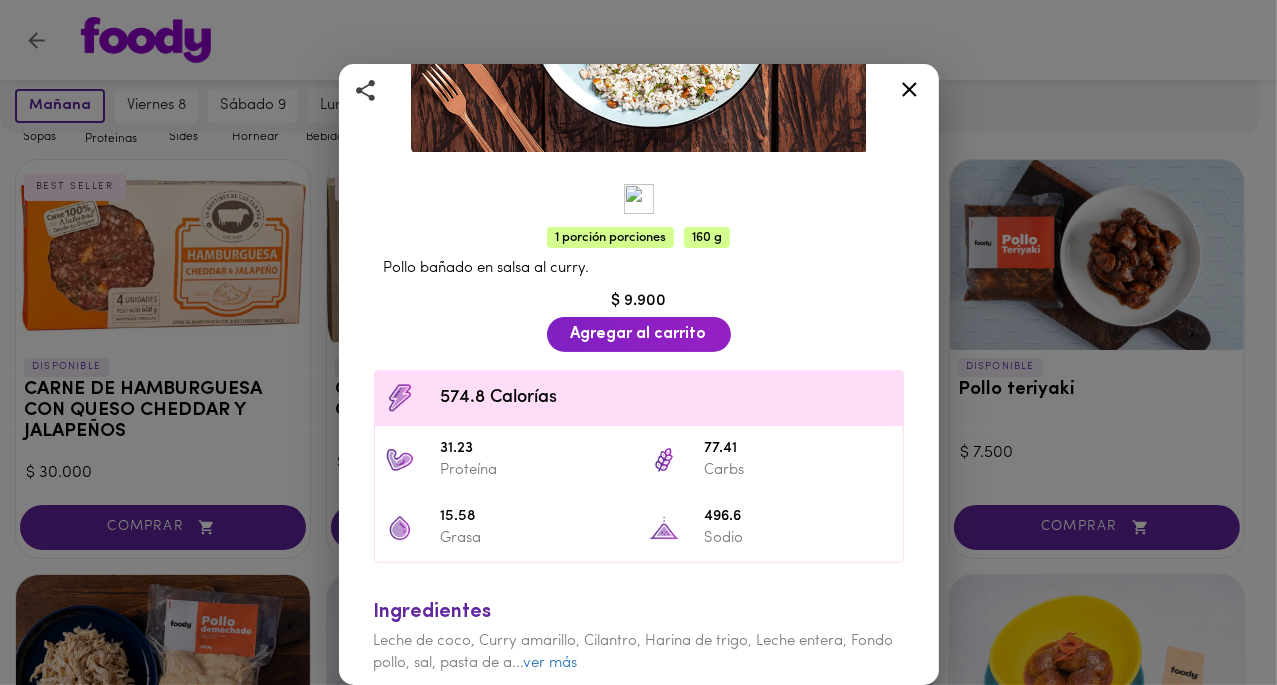 scroll, scrollTop: 318, scrollLeft: 0, axis: vertical 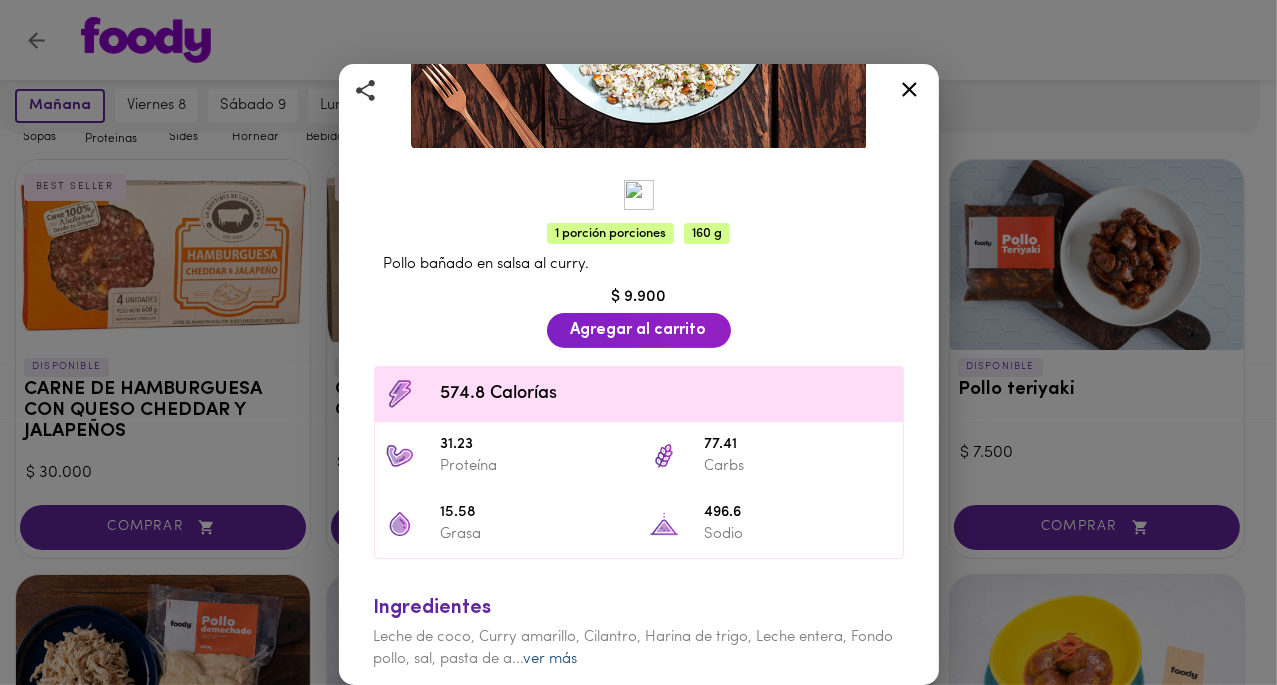 click on "ver más" at bounding box center (551, 659) 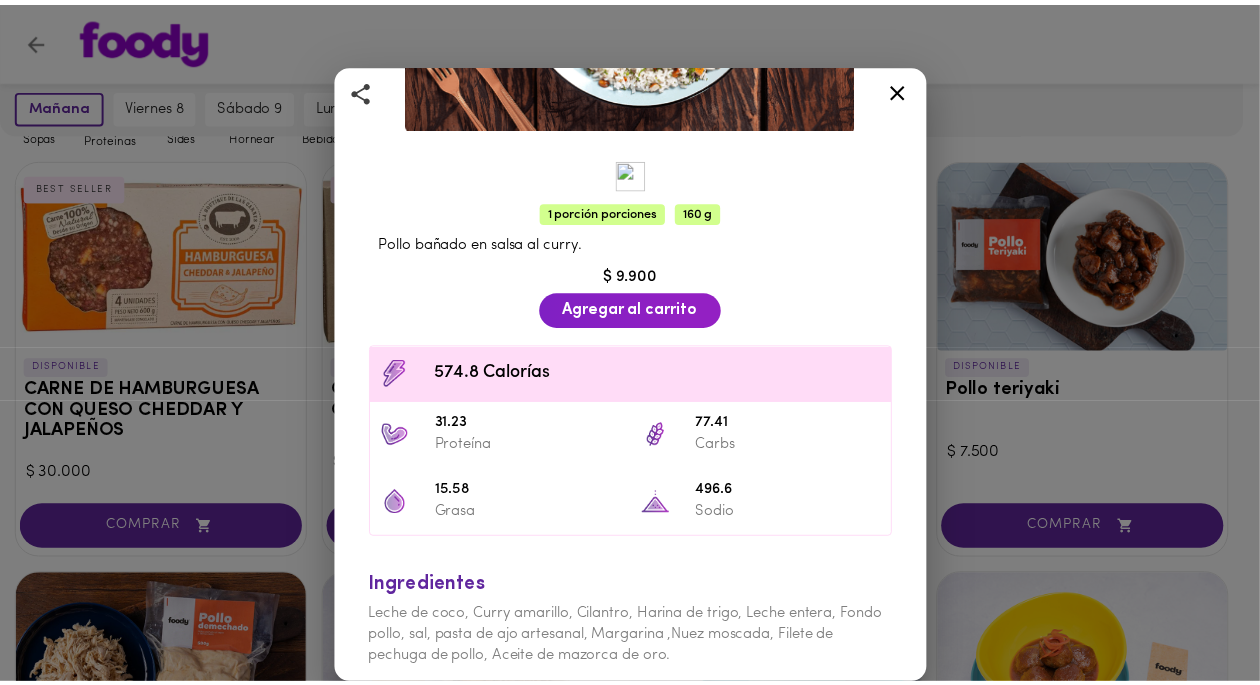 scroll, scrollTop: 339, scrollLeft: 0, axis: vertical 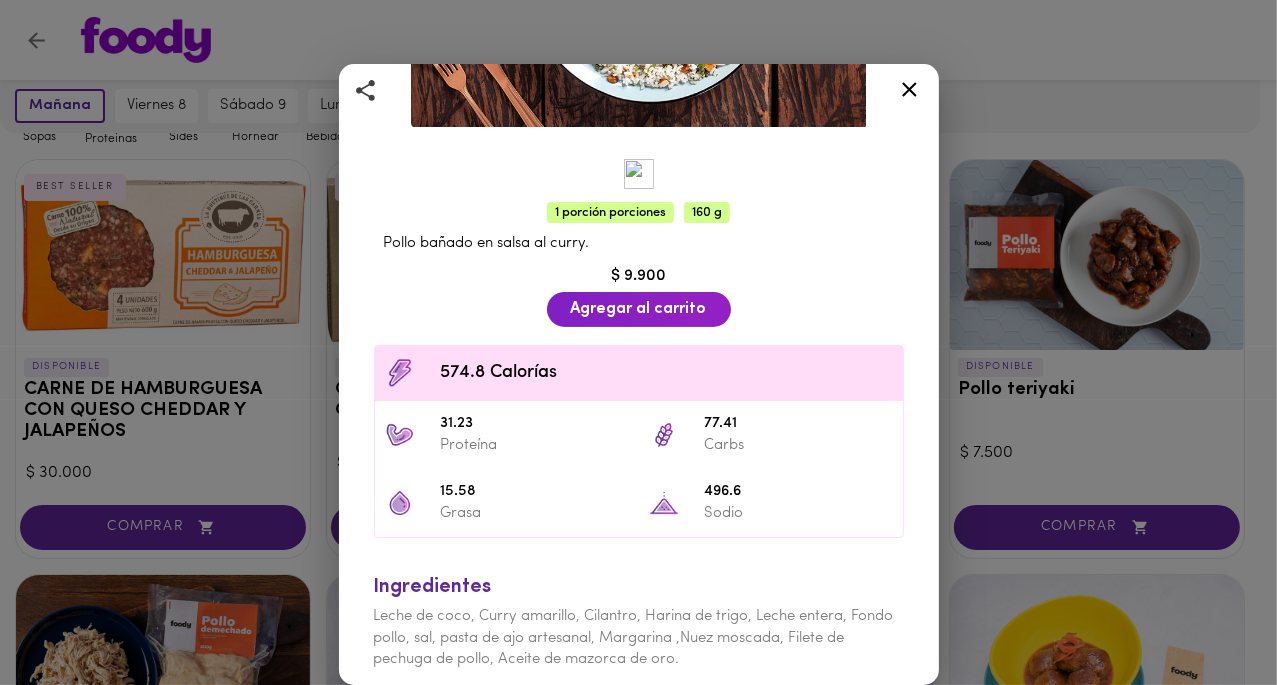 click 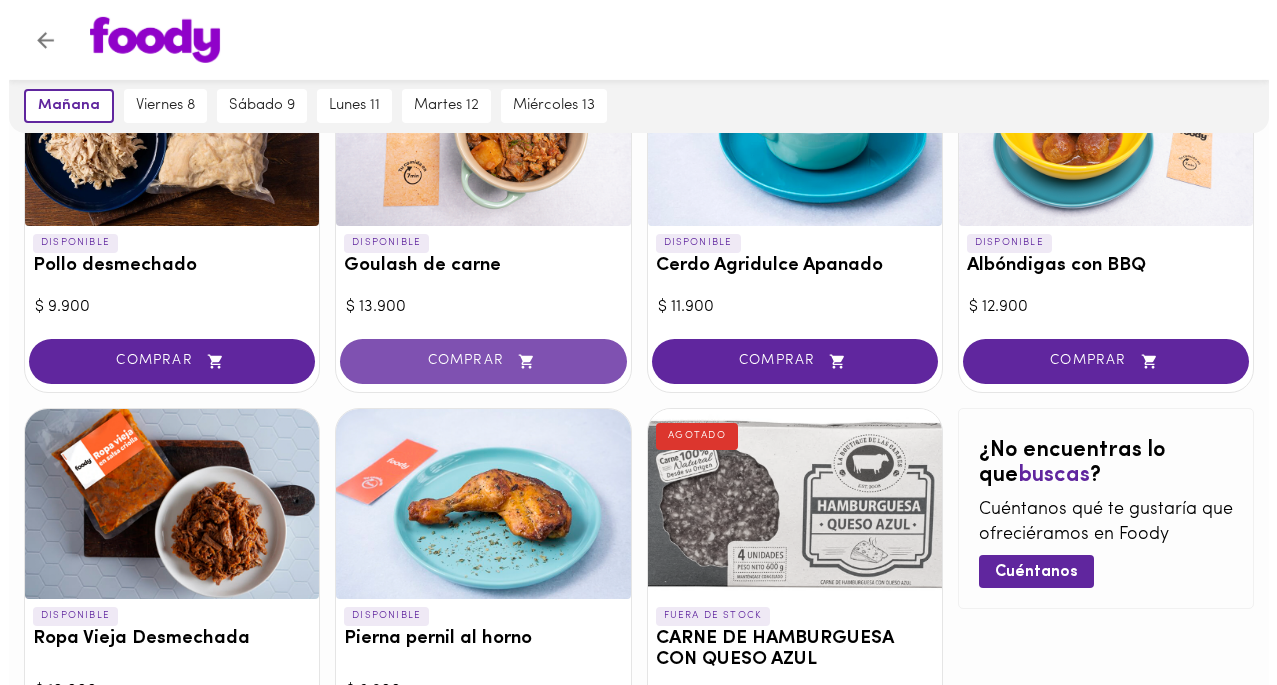 scroll, scrollTop: 756, scrollLeft: 0, axis: vertical 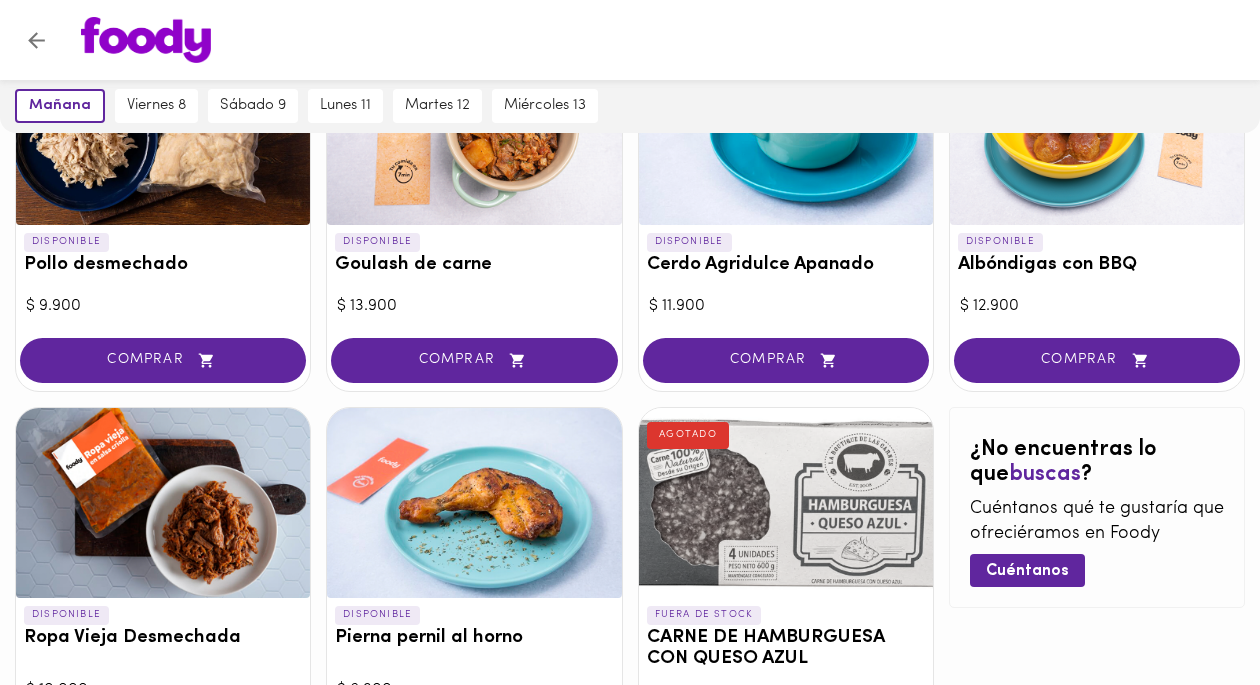 click at bounding box center (474, 130) 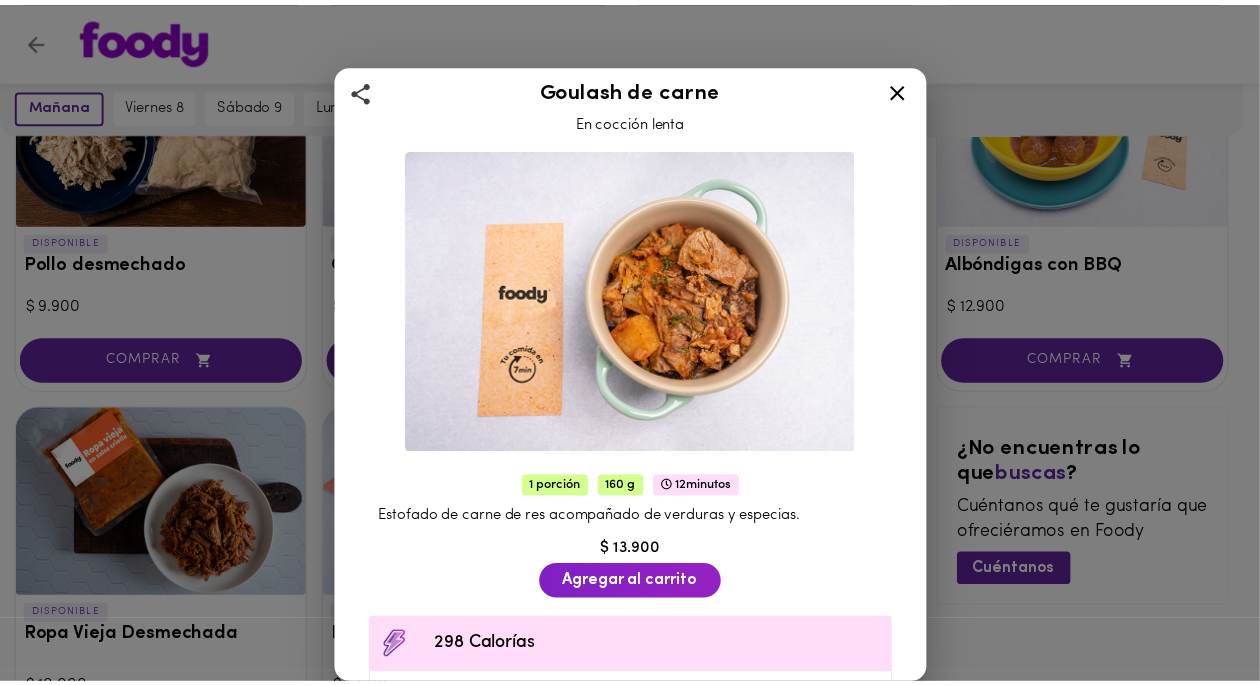 scroll, scrollTop: 0, scrollLeft: 0, axis: both 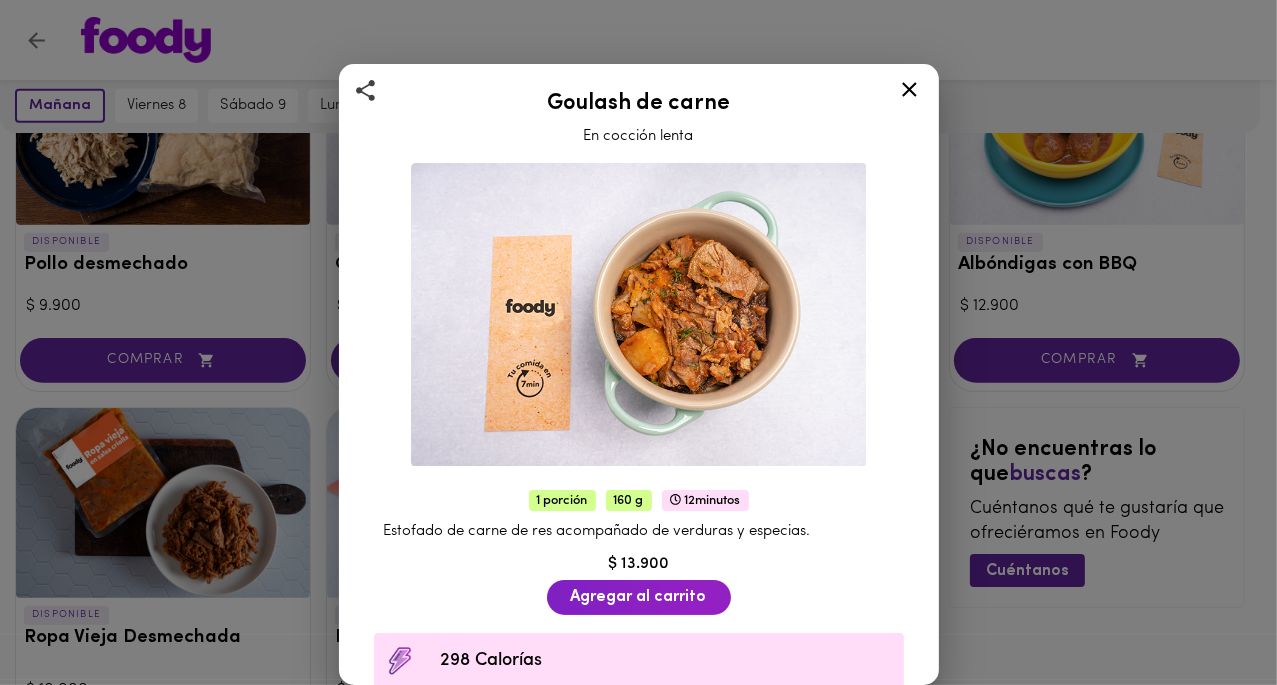 click on "Goulash de carne En cocción lenta 1 porción 160 g 12 minutos Estofado de carne de res acompañado de verduras y especias. $ 13.900 Agregar al carrito 298 Calorías 27.2 Proteína 24 Carbs 6.8 Grasa 587.2 Sodio Prepáralo en casa 12 min En una olla coloca a hervir agua. Coloca el paquete dentro del agua a baño maría durante 12 - 15 minutos. Retira el empaque de la olla, ábrelo y sirve. ¡Buen provecho! Ingredientes Carne de res, Pasta de ajo, Pasta de tomate, Caldo de res, Vino tinto, Fécula de maíz, Laurel, Zanahoria, Cebolla, Papa pastusa, Pimienta, Comino, Perejil." at bounding box center (638, 342) 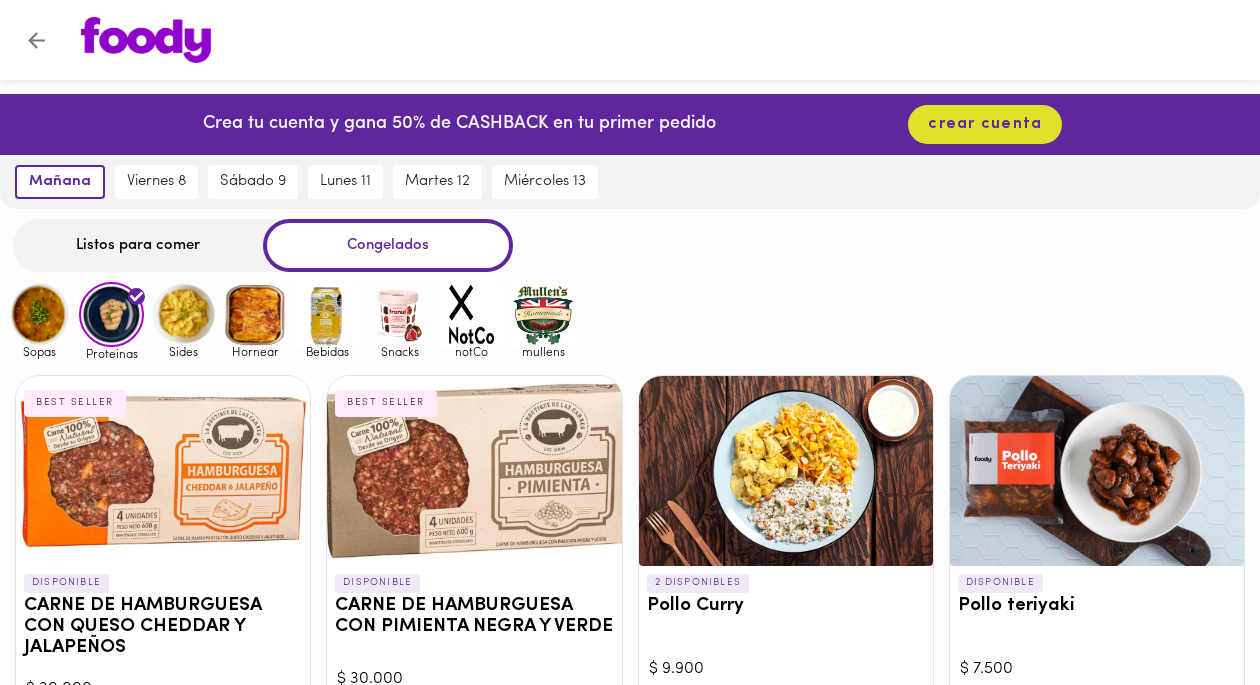 scroll, scrollTop: 0, scrollLeft: 0, axis: both 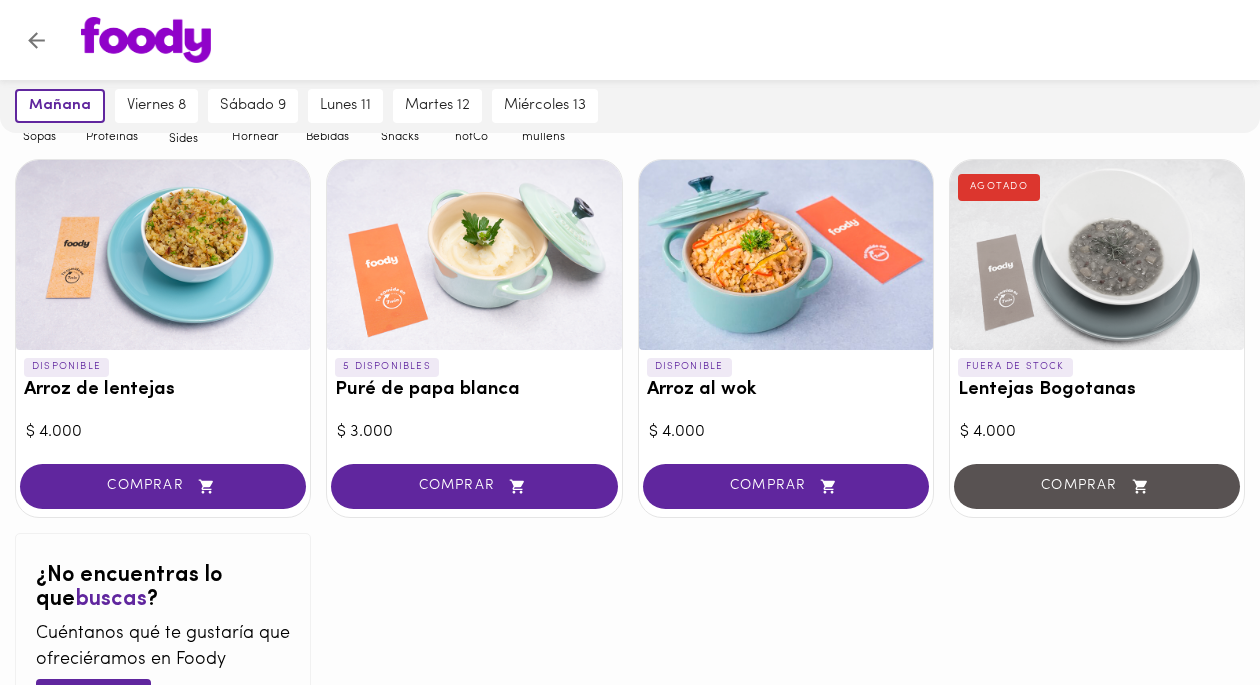 click at bounding box center [163, 255] 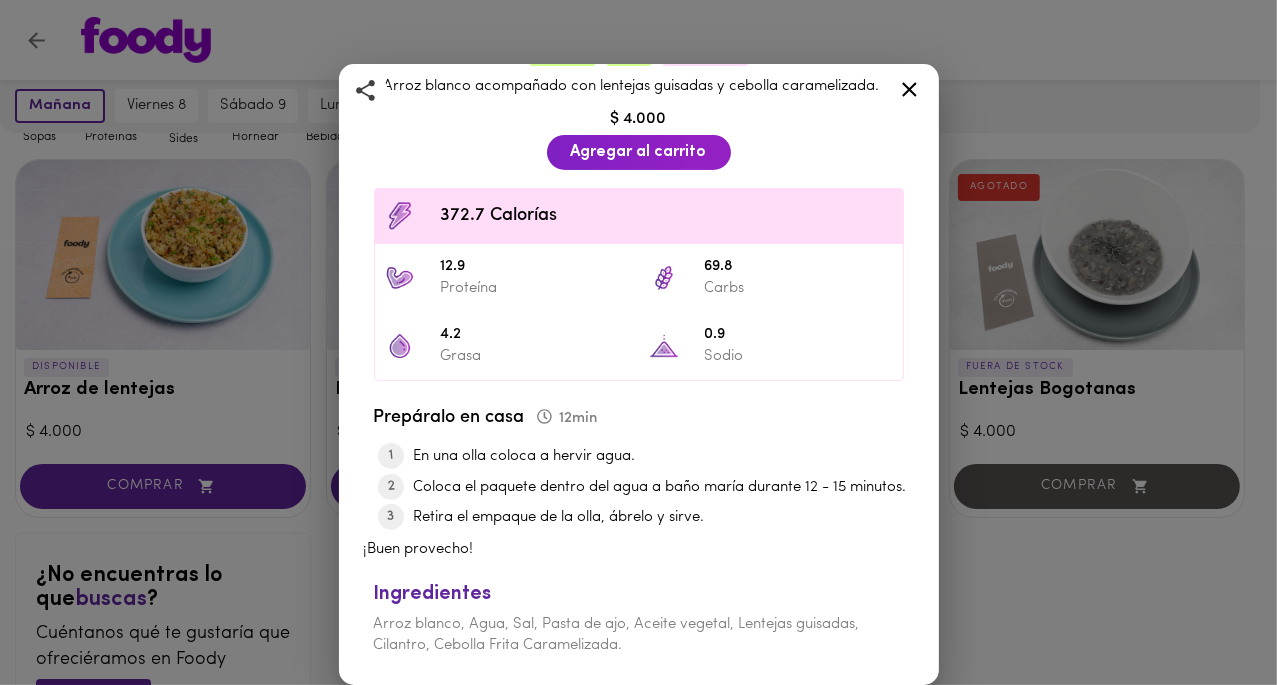 scroll, scrollTop: 474, scrollLeft: 0, axis: vertical 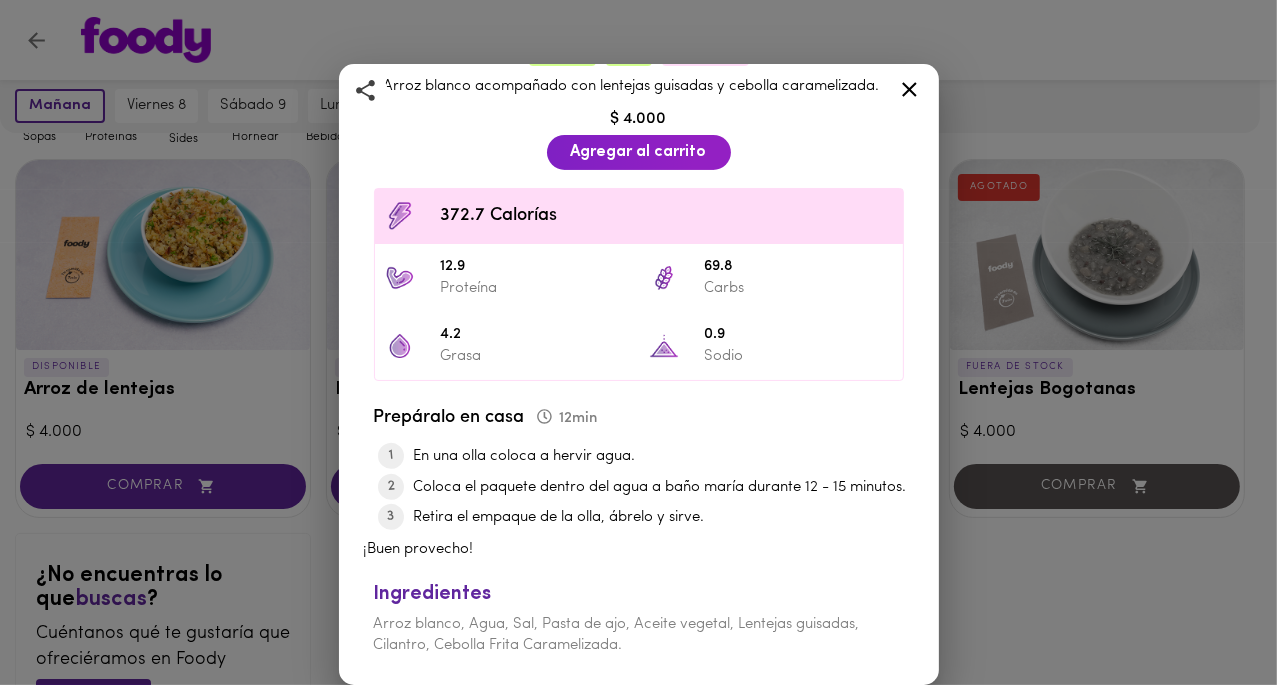 click on "Arroz de lentejas Con cebolla caramelizada 1 porción 160 g 12 minutos Arroz blanco acompañado con lentejas guisadas y cebolla caramelizada. $ 4.000 Agregar al carrito 372.7 Calorías 12.9 Proteína 69.8 Carbs 4.2 Grasa 0.9 Sodio Prepáralo en casa 12 min En una olla coloca a hervir agua. Coloca el paquete dentro del agua a baño maría durante 12 - 15 minutos. Retira el empaque de la olla, ábrelo y sirve. ¡Buen provecho! Ingredientes Arroz blanco, Agua, Sal, Pasta de ajo, Aceite vegetal, Lentejas guisadas, Cilantro, Cebolla Frita Caramelizada." at bounding box center (638, 342) 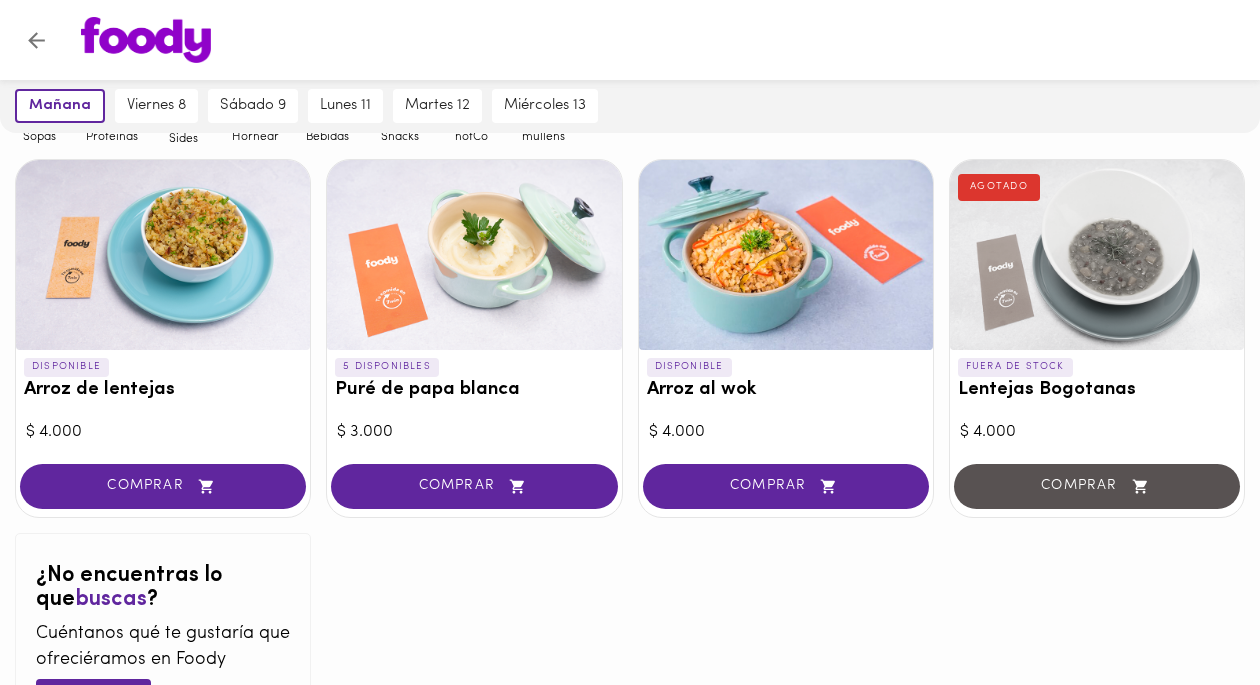 click at bounding box center (474, 255) 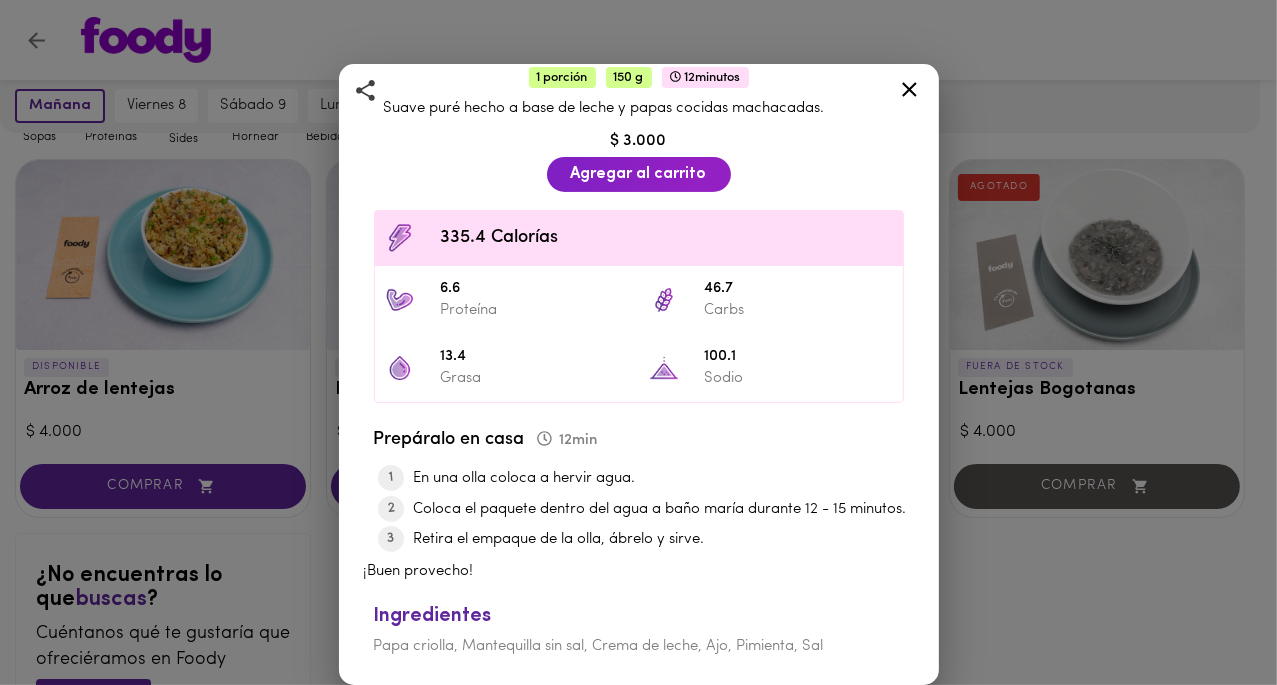 scroll, scrollTop: 431, scrollLeft: 0, axis: vertical 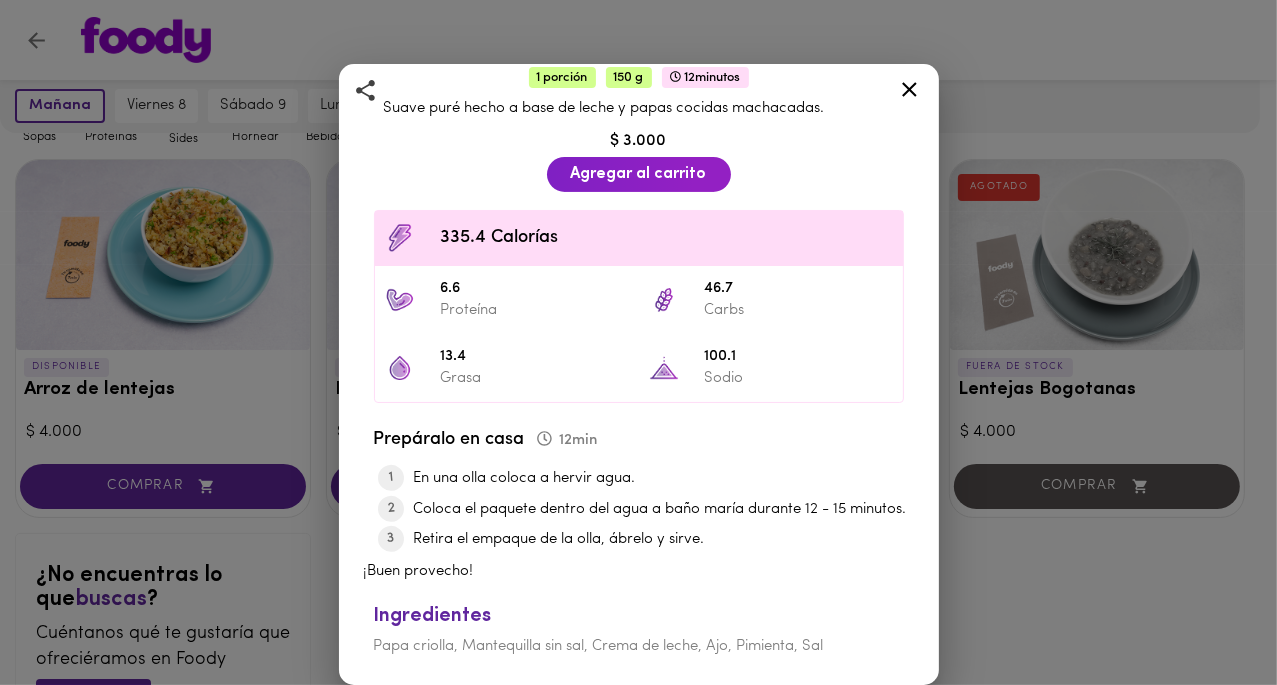 click on "Puré de papa blanca Con papa pastusa al vapor 1 porción 150 g 12 minutos Suave puré hecho a base de leche y papas cocidas machacadas. $ 3.000 Agregar al carrito 335.4 Calorías 6.6 Proteína 46.7 Carbs 13.4 Grasa 100.1 Sodio Prepáralo en casa 12 min En una olla coloca a hervir agua. Coloca el paquete dentro del agua a baño maría durante 12 - 15 minutos. Retira el empaque de la olla, ábrelo y sirve. ¡Buen provecho! Ingredientes Papa criolla, Mantequilla sin sal, Crema de leche, Ajo, Pimienta, Sal" at bounding box center [638, 342] 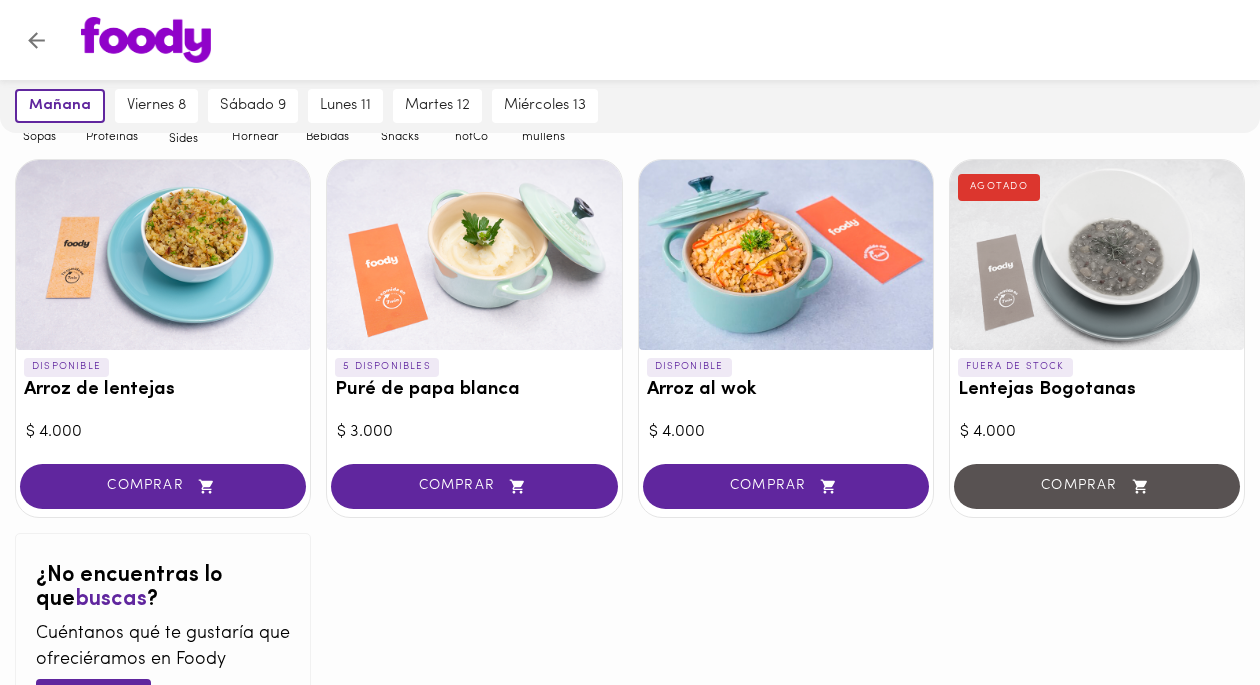 click at bounding box center [786, 255] 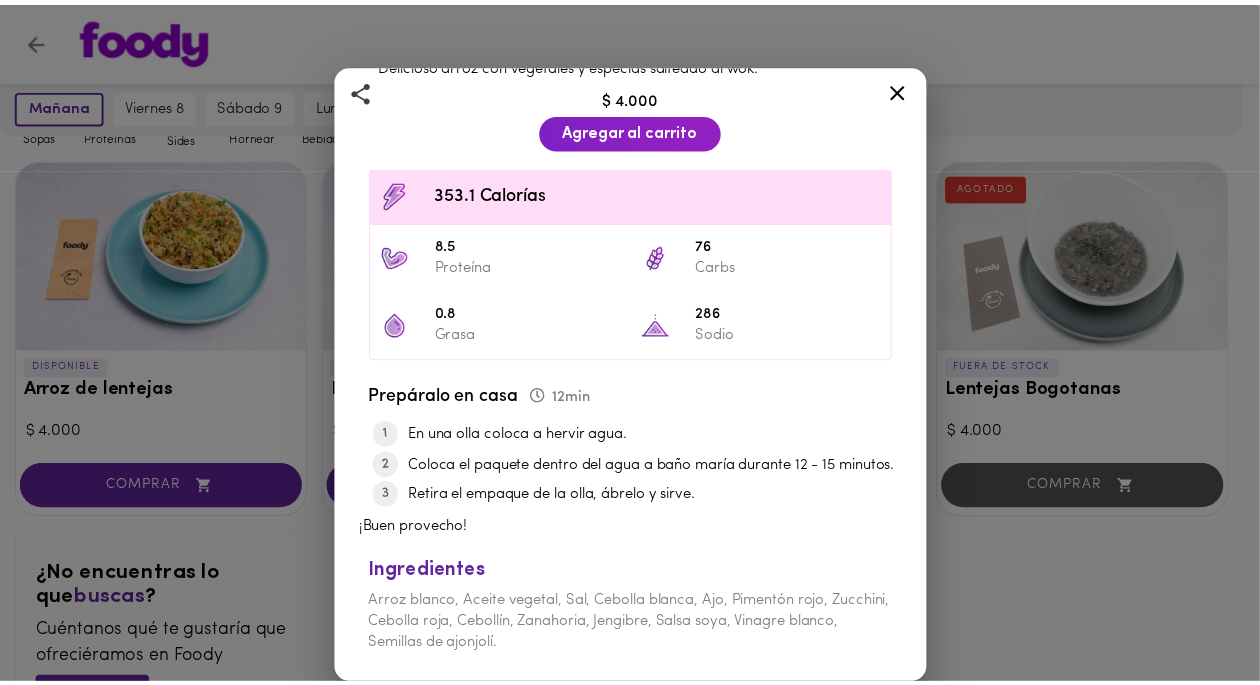 scroll, scrollTop: 474, scrollLeft: 0, axis: vertical 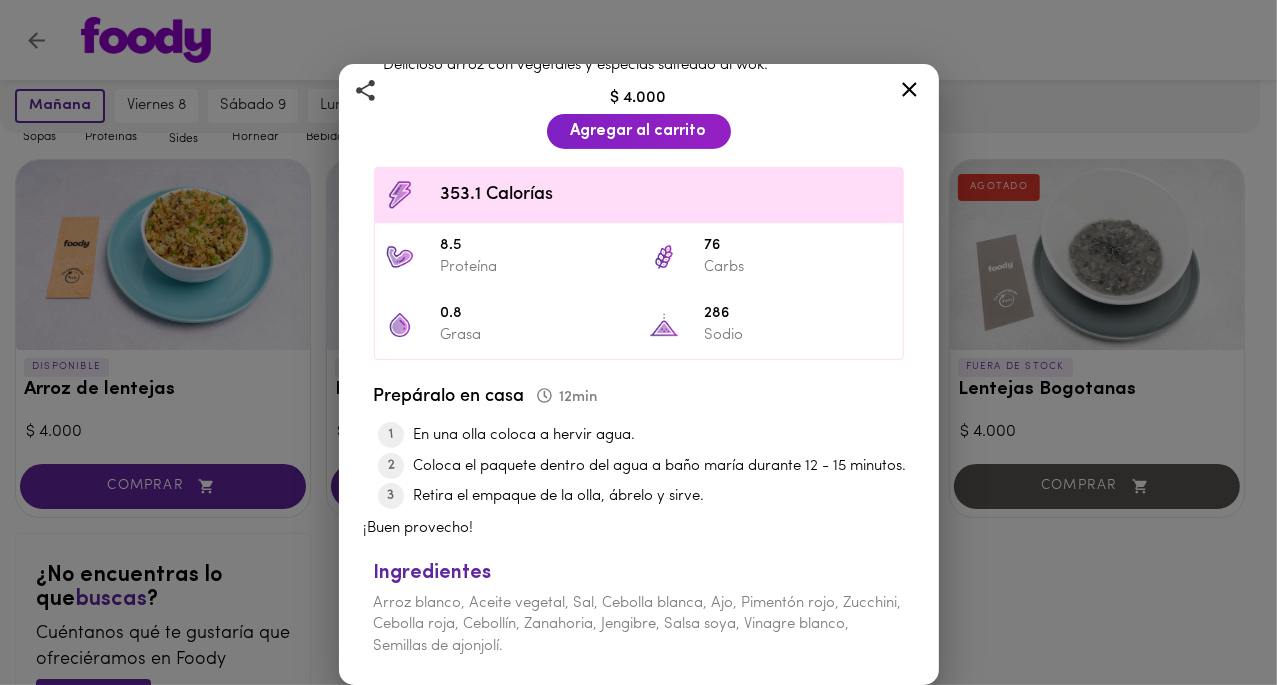 click on "Arroz al wok Al mejor estilo oriental 1 porción 160 g 12 minutos Delicioso arroz con vegetales y especias salteado al wok. $ 4.000 Agregar al carrito 353.1 Calorías 8.5 Proteína 76 Carbs 0.8 Grasa 286 Sodio Prepáralo en casa 12 min En una olla coloca a hervir agua. Coloca el paquete dentro del agua a baño maría durante 12 - 15 minutos. Retira el empaque de la olla, ábrelo y sirve. ¡Buen provecho! Ingredientes Arroz blanco, Aceite vegetal, Sal, Cebolla blanca, Ajo, Pimentón rojo, Zucchini, Cebolla roja, Cebollín, Zanahoria, Jengibre, Salsa soya, Vinagre blanco, Semillas de ajonjolí." at bounding box center (638, 342) 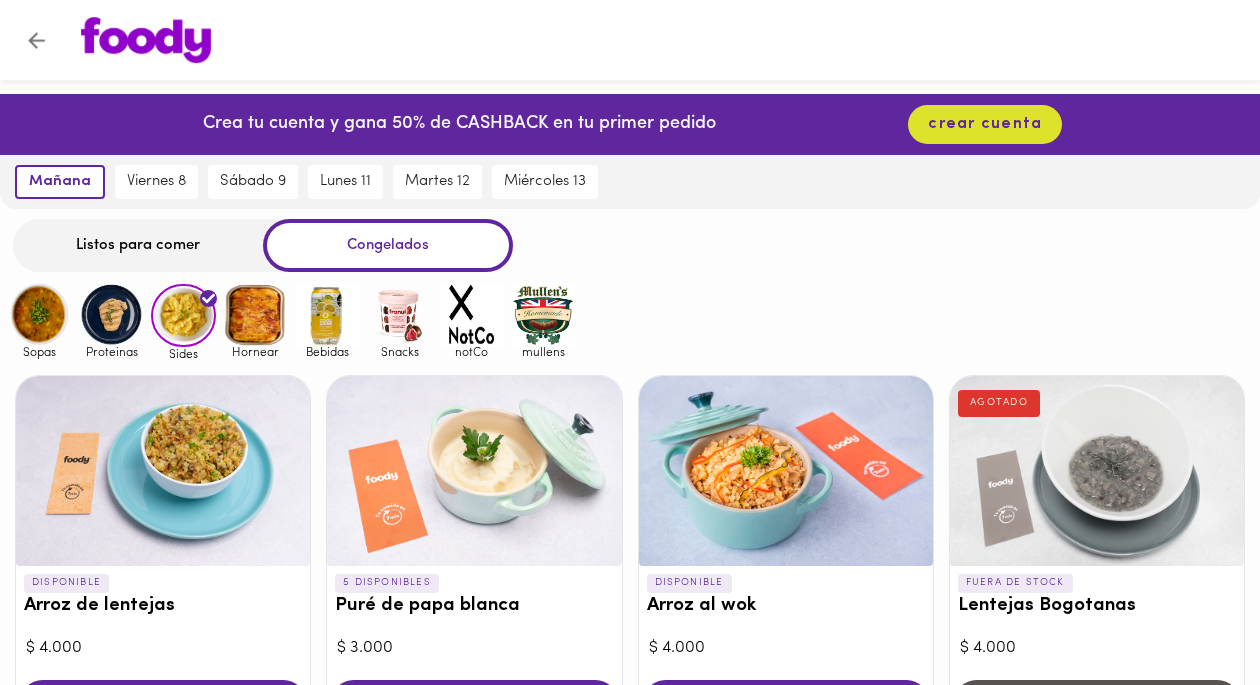 scroll, scrollTop: 0, scrollLeft: 0, axis: both 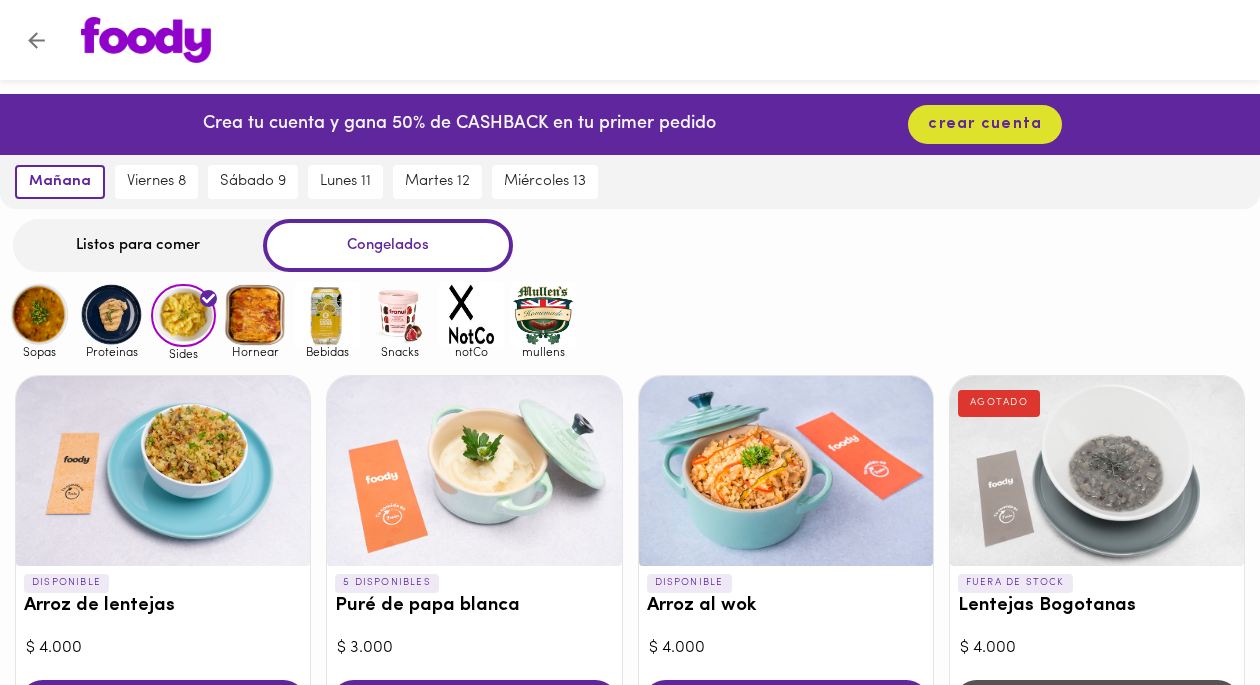 click at bounding box center [255, 314] 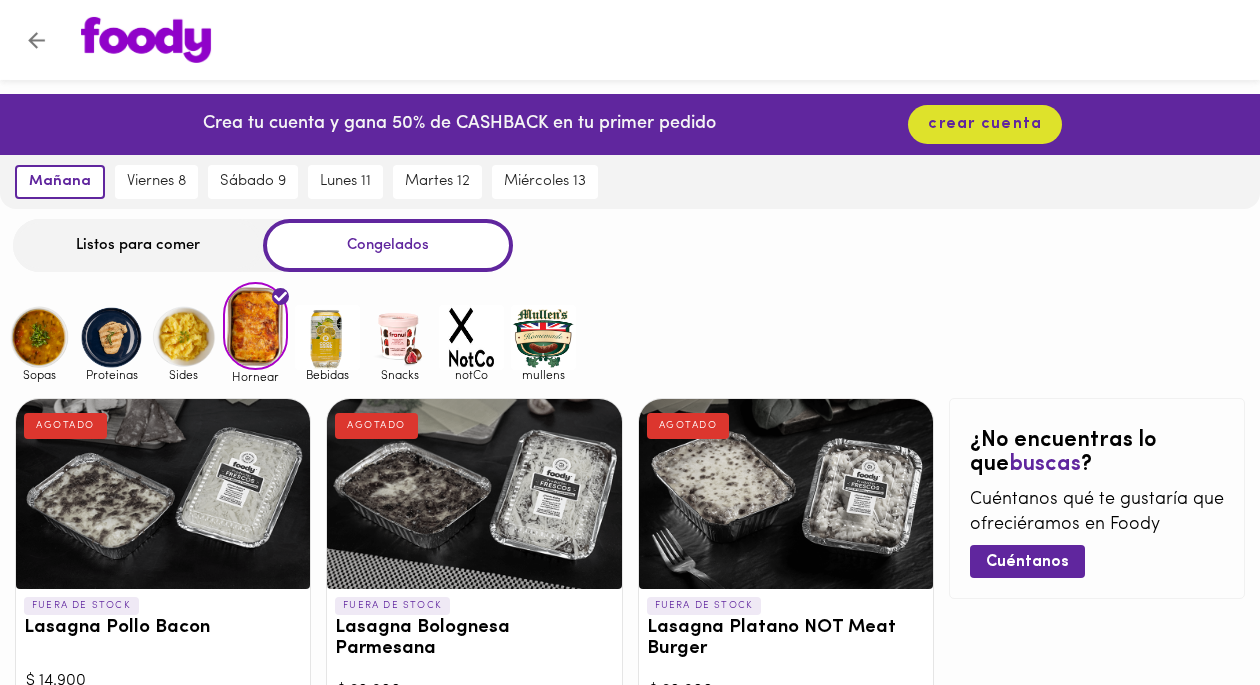 scroll, scrollTop: 0, scrollLeft: 0, axis: both 